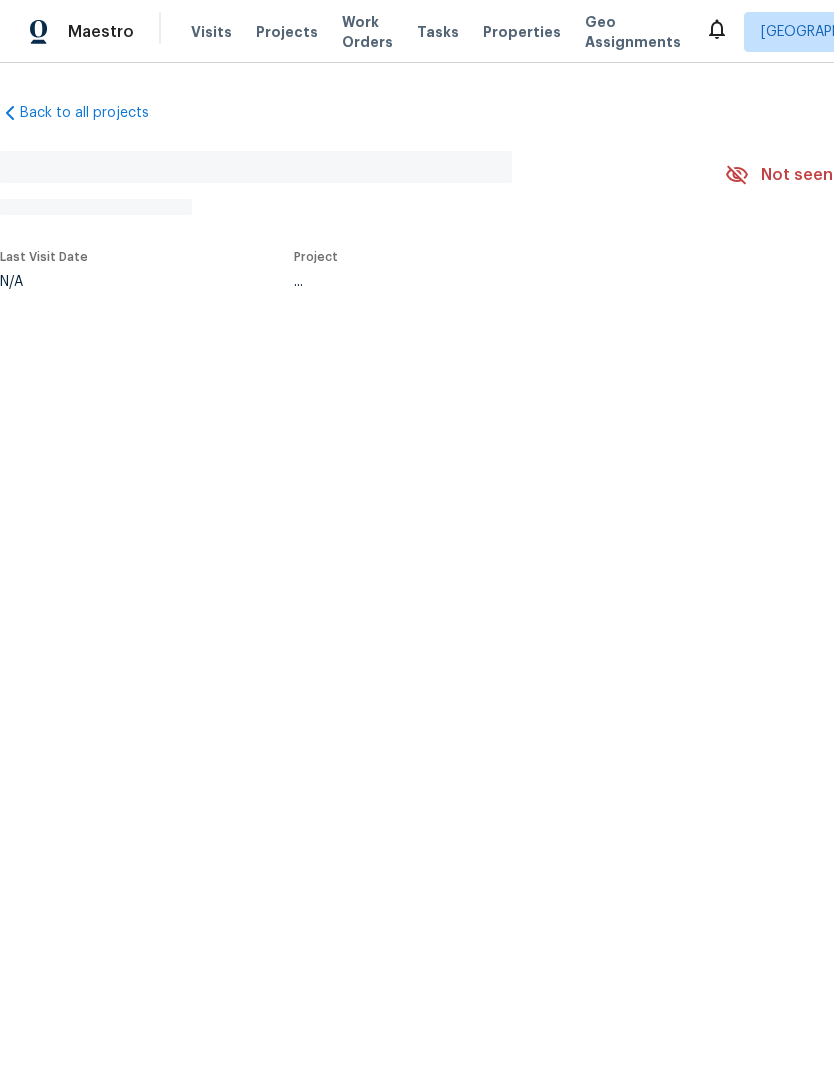 scroll, scrollTop: 0, scrollLeft: 0, axis: both 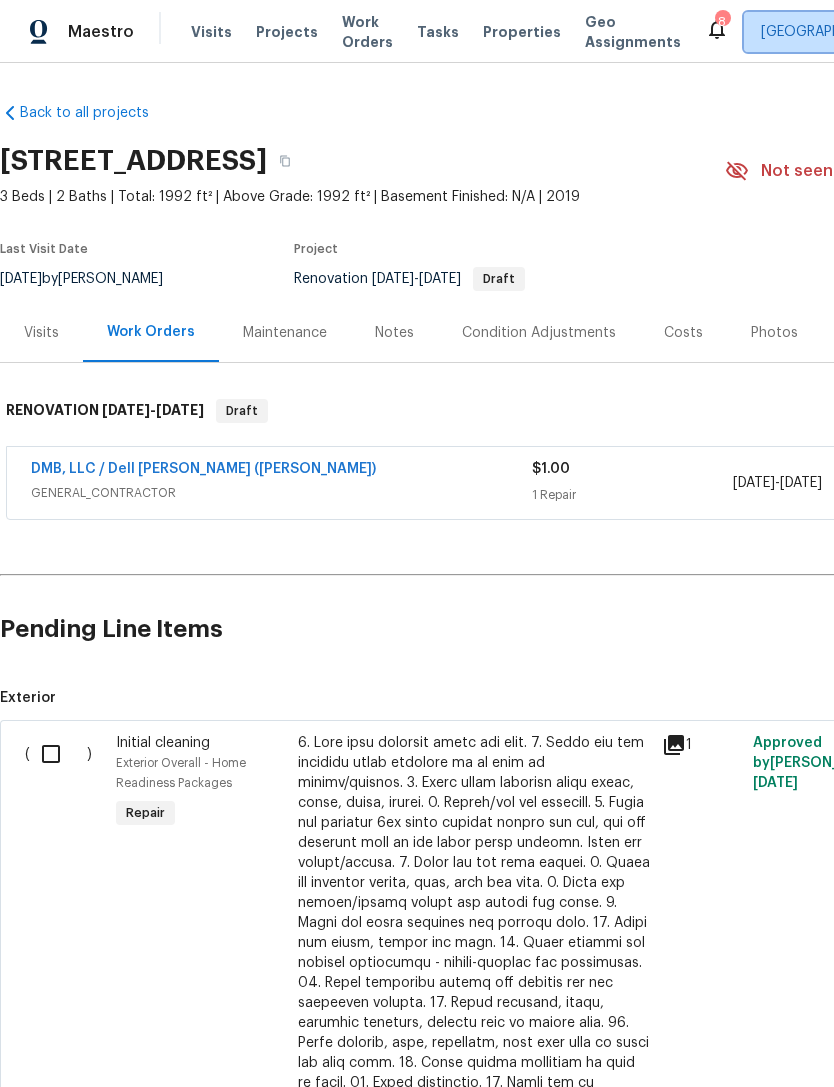 click on "[GEOGRAPHIC_DATA], [GEOGRAPHIC_DATA]" at bounding box center (903, 32) 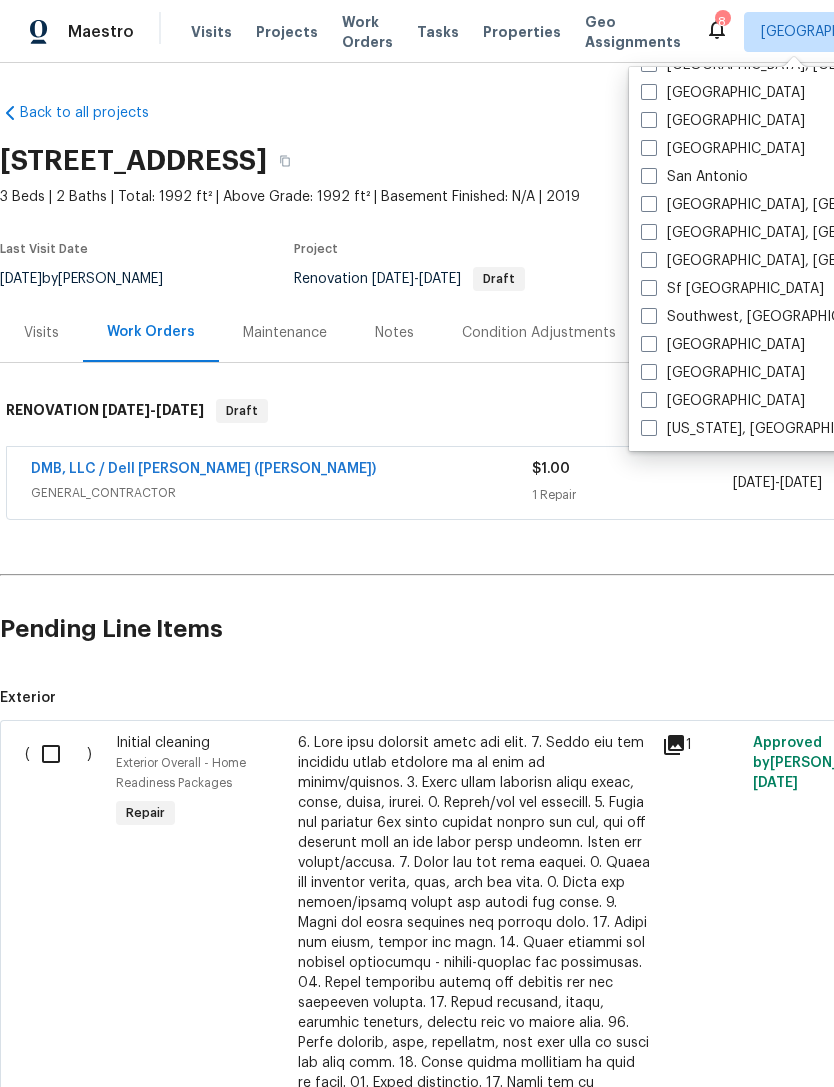 scroll, scrollTop: 1340, scrollLeft: 0, axis: vertical 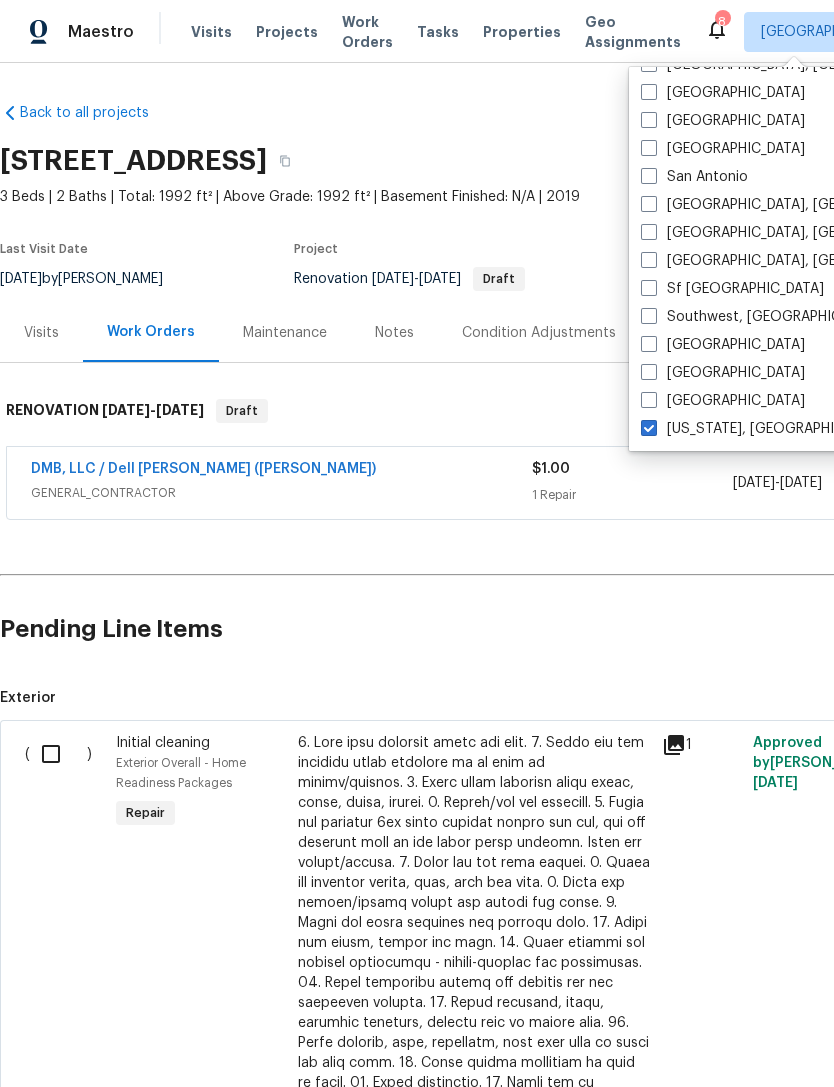 checkbox on "true" 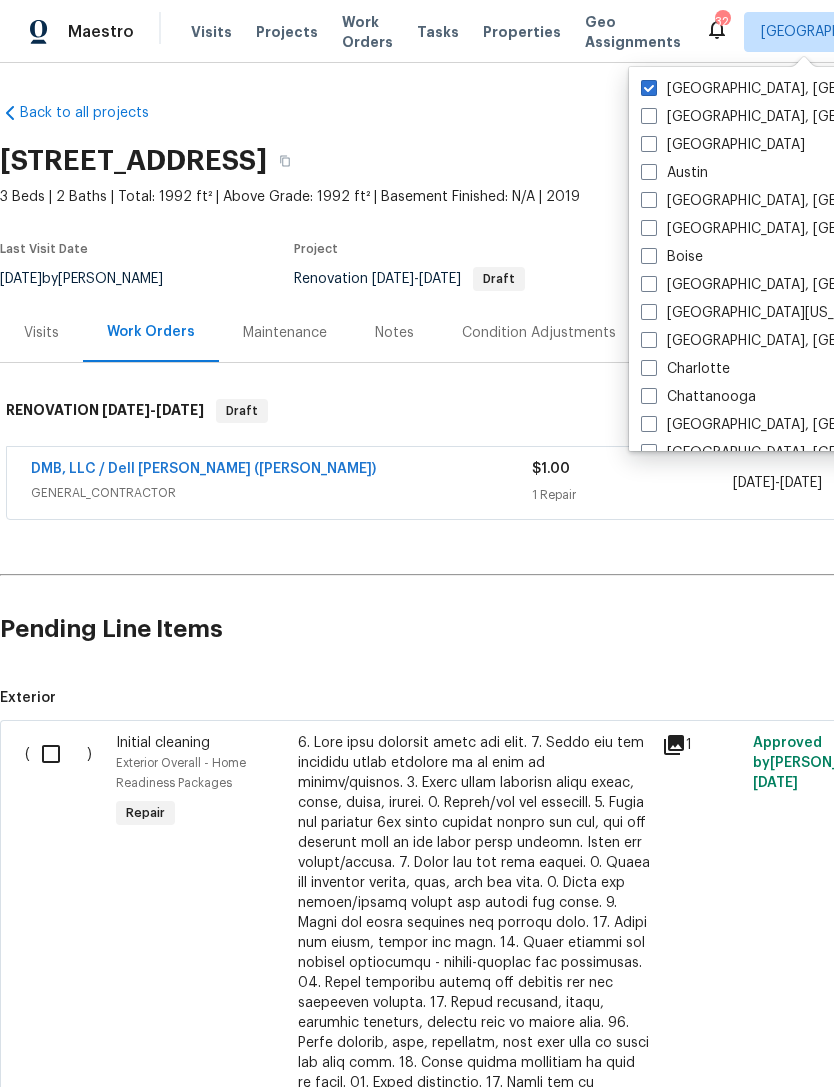 scroll, scrollTop: 0, scrollLeft: 0, axis: both 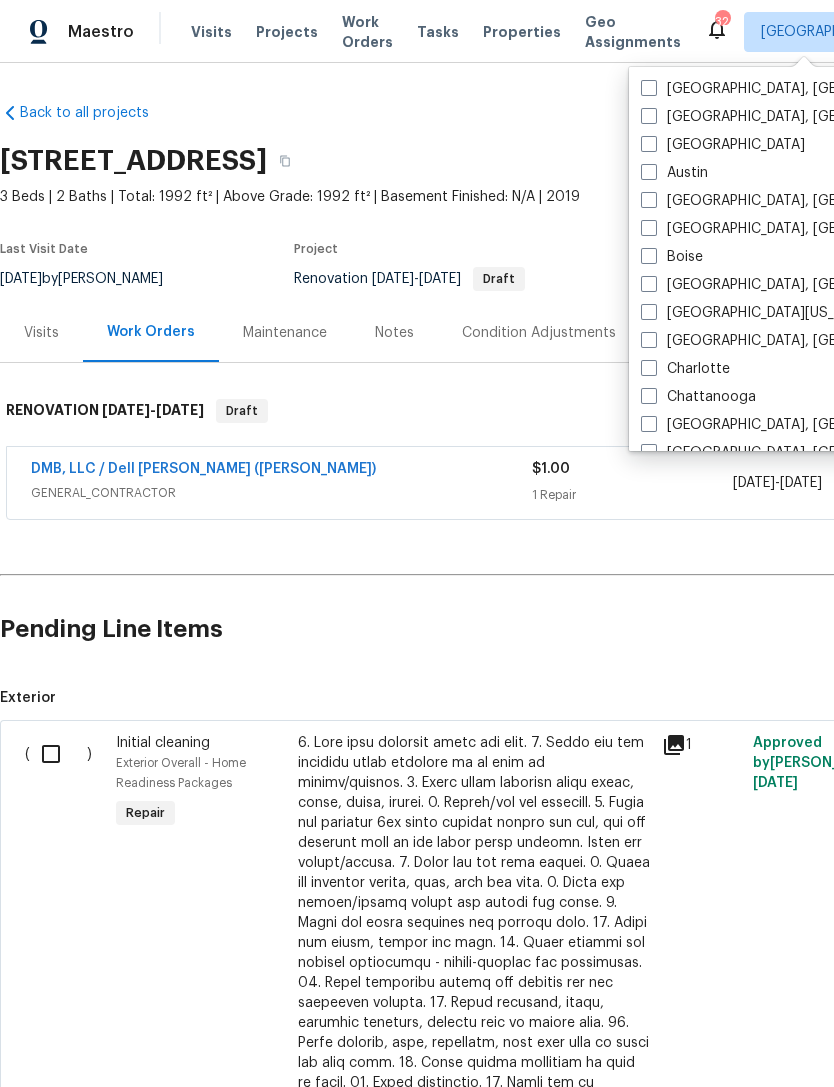 checkbox on "false" 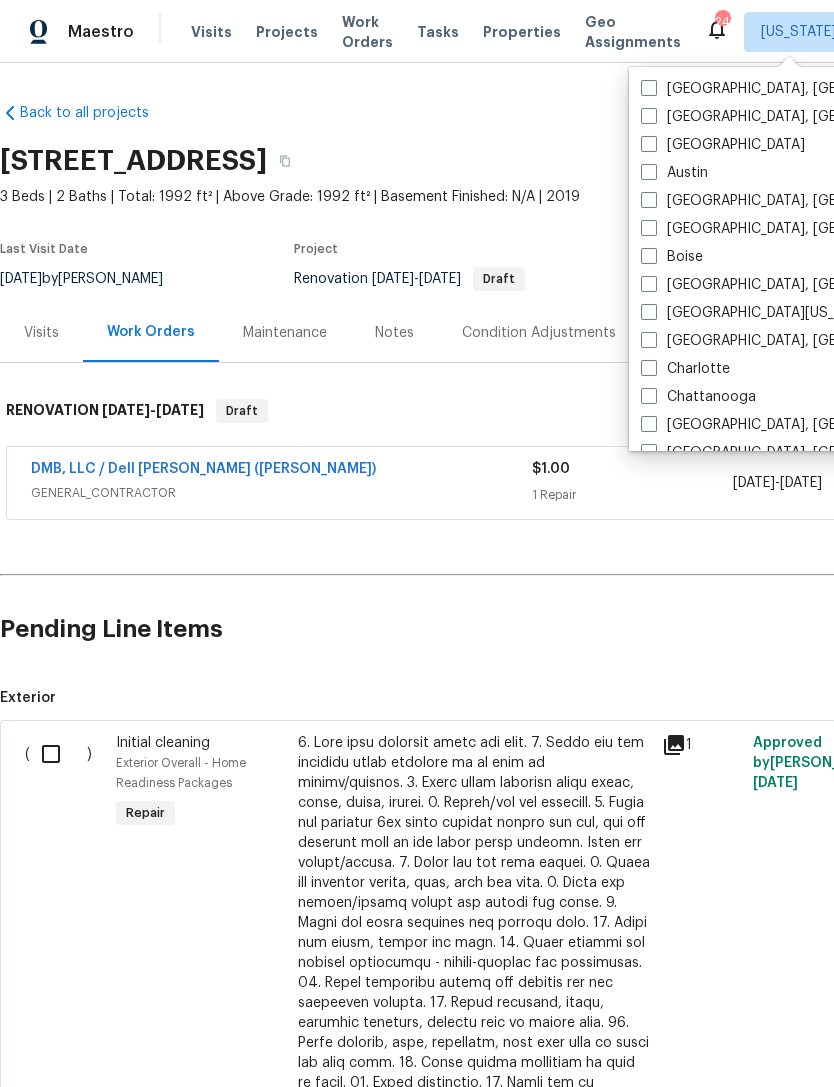 click on "Properties" at bounding box center (522, 32) 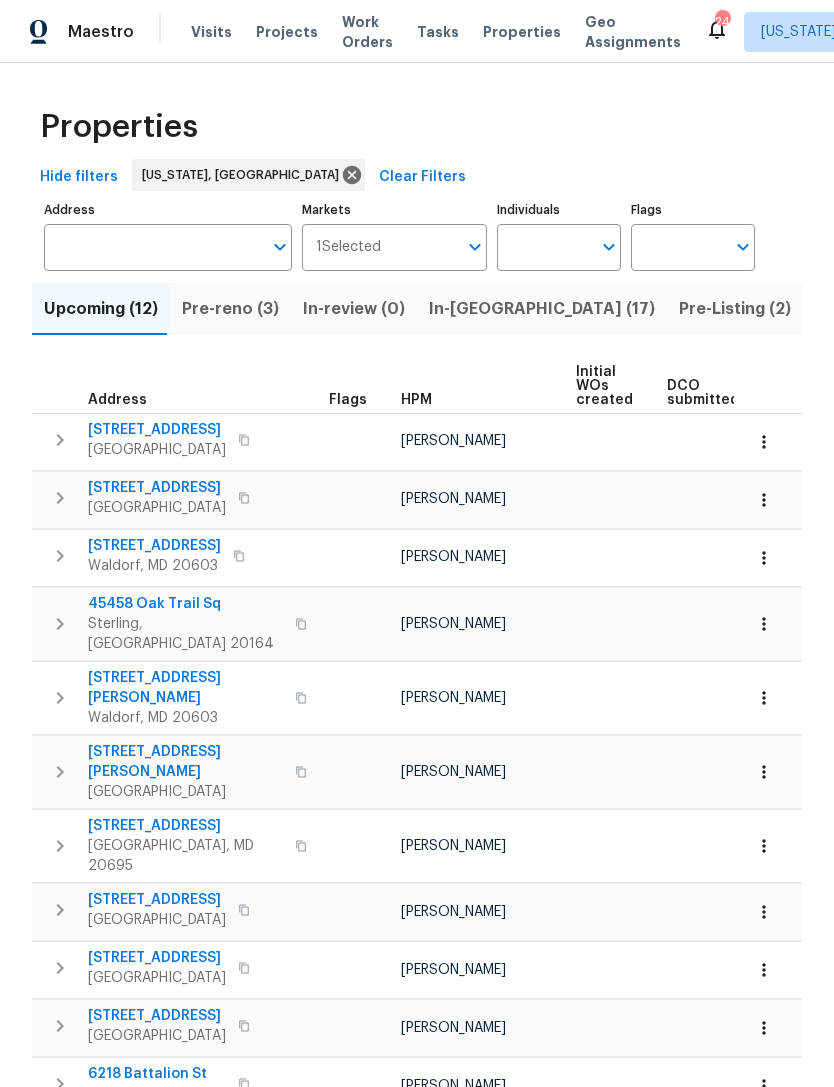 scroll, scrollTop: 0, scrollLeft: 0, axis: both 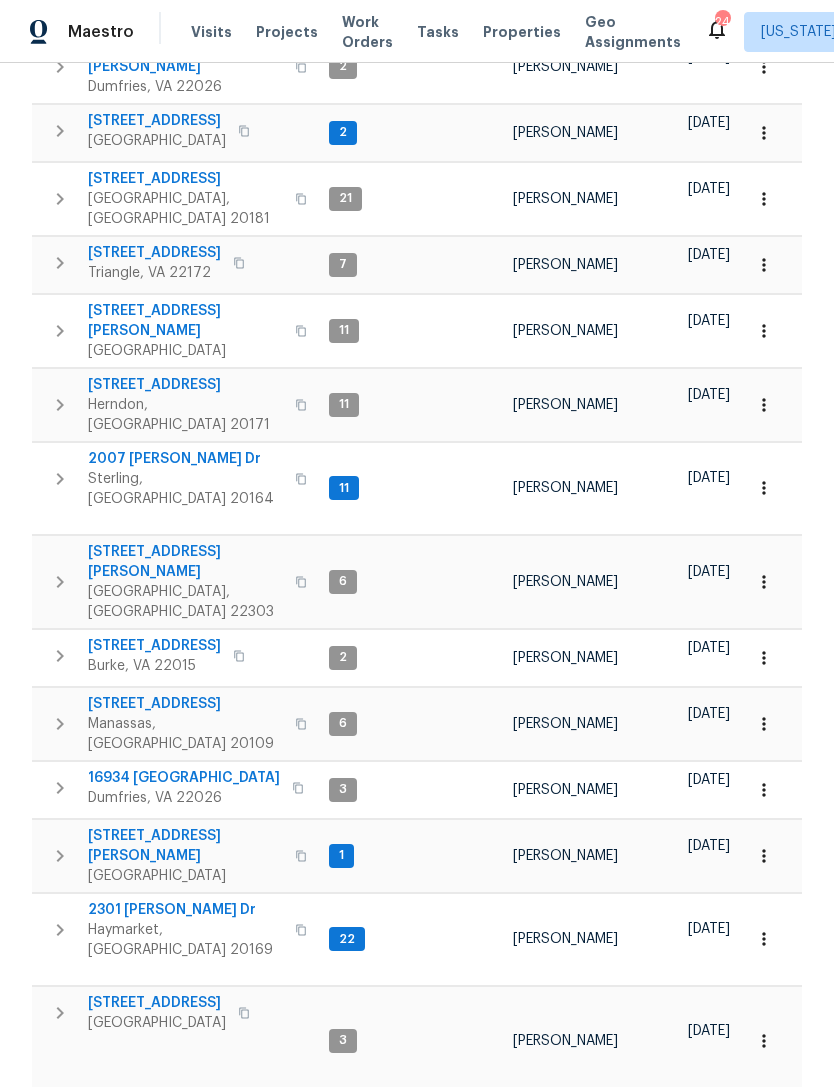 click on "[PERSON_NAME]" at bounding box center (565, 1133) 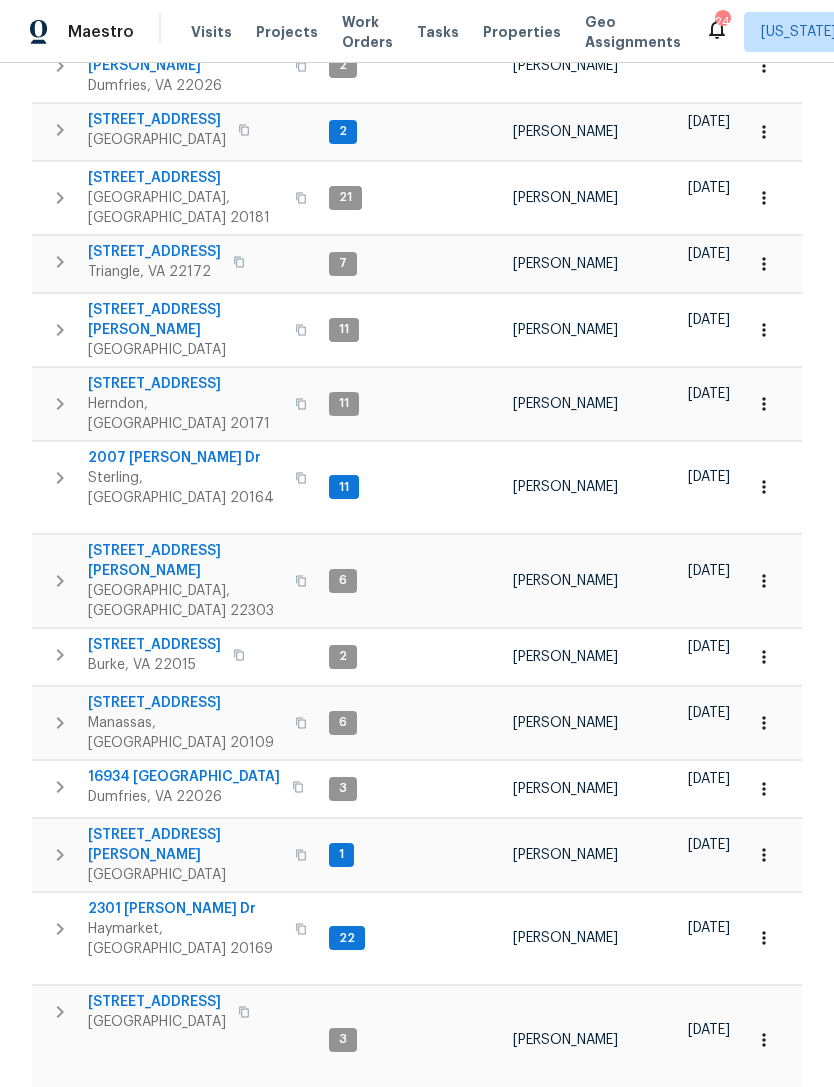 scroll, scrollTop: 369, scrollLeft: 0, axis: vertical 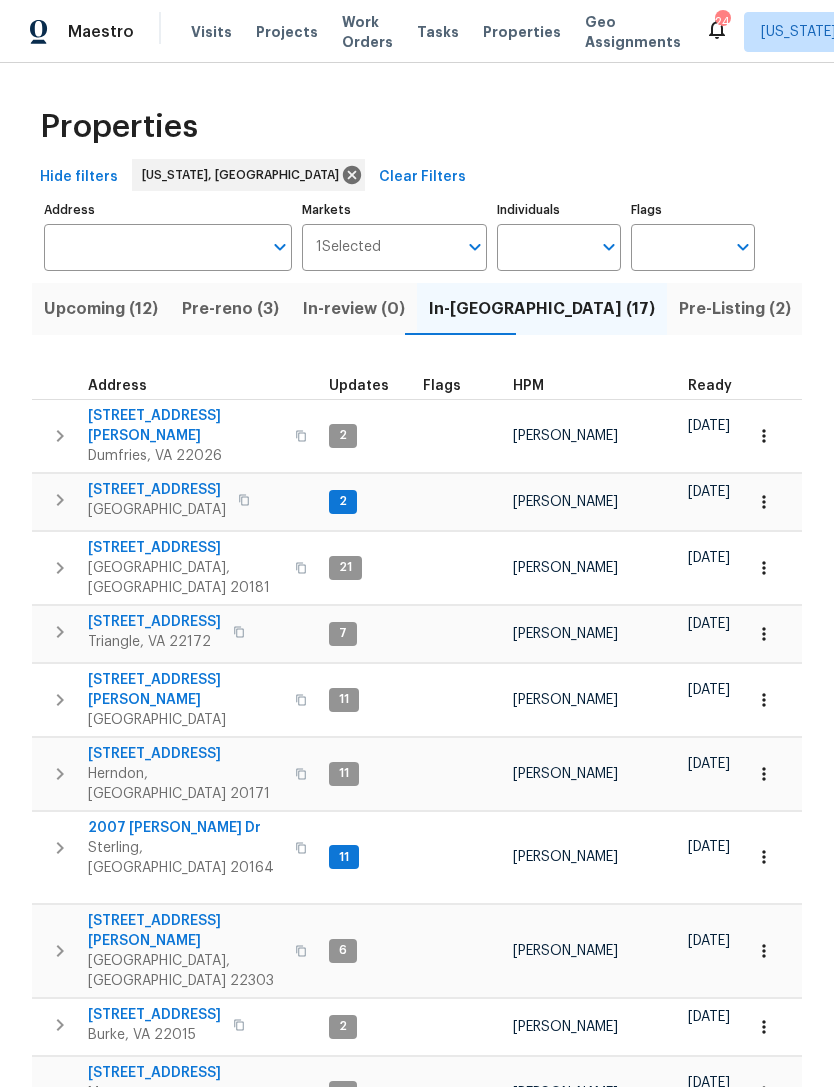 click on "Visits" at bounding box center [211, 32] 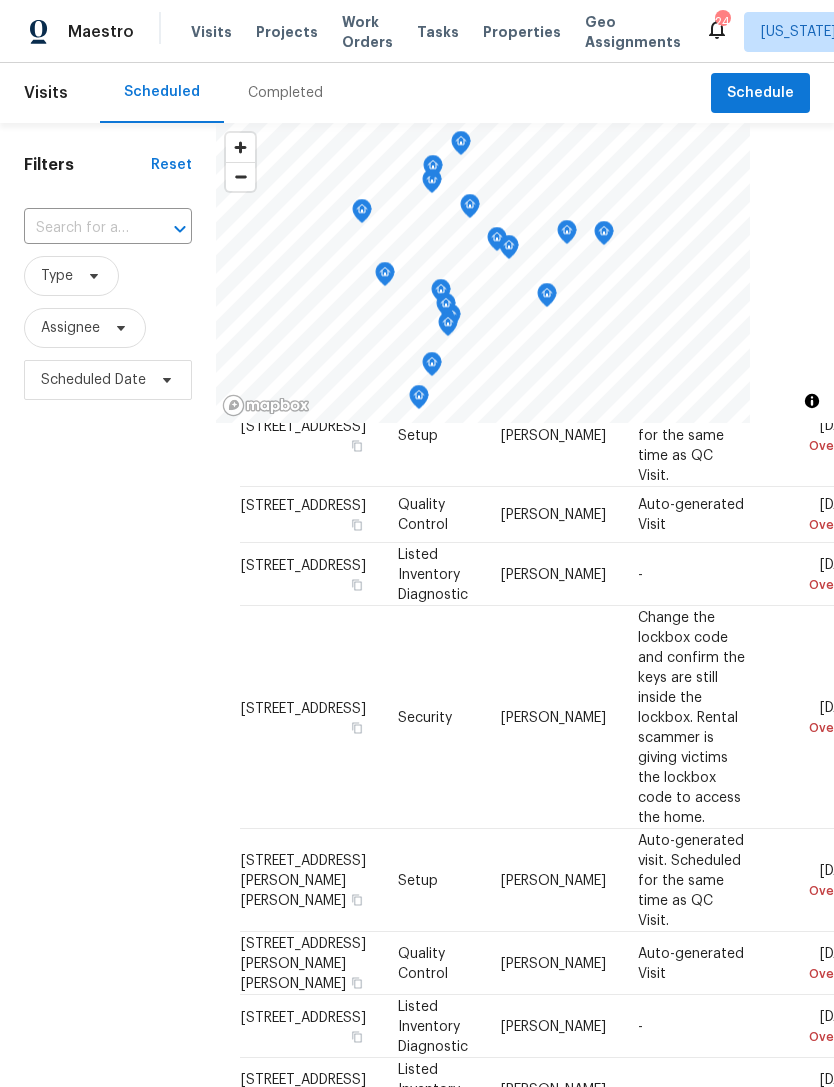 scroll, scrollTop: 3804, scrollLeft: 0, axis: vertical 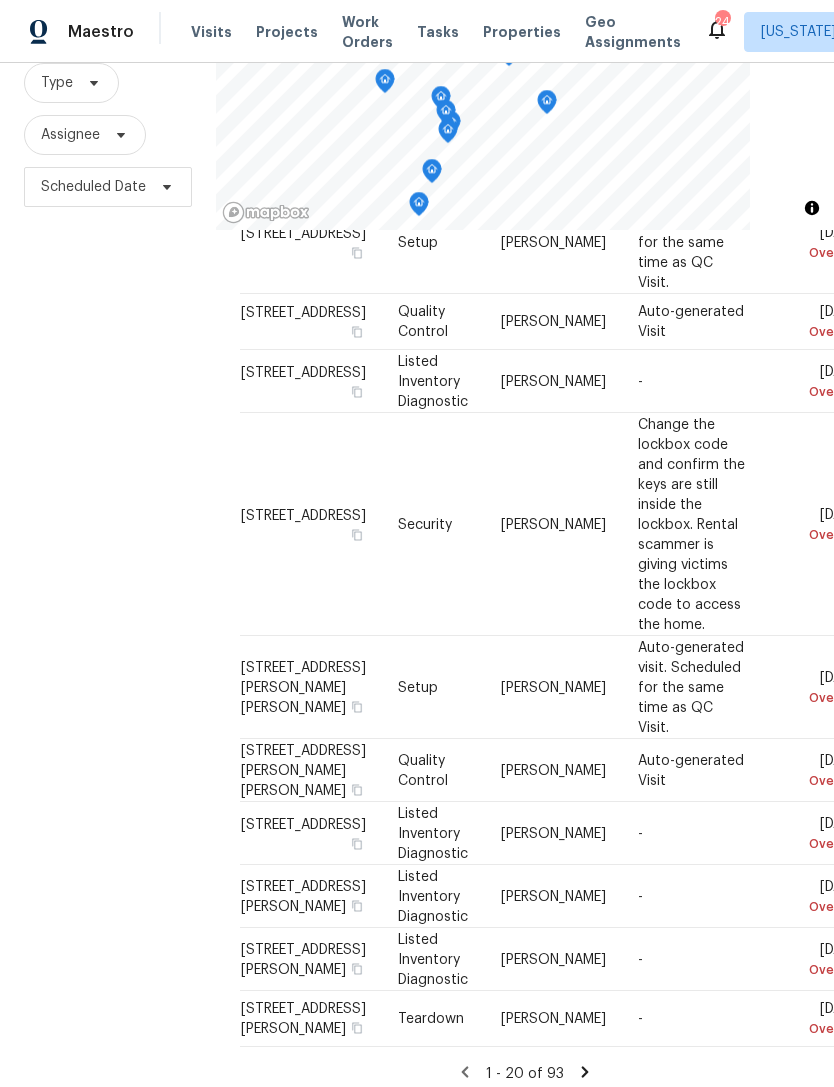 click on "1 - 20 of 93" at bounding box center [525, 1073] 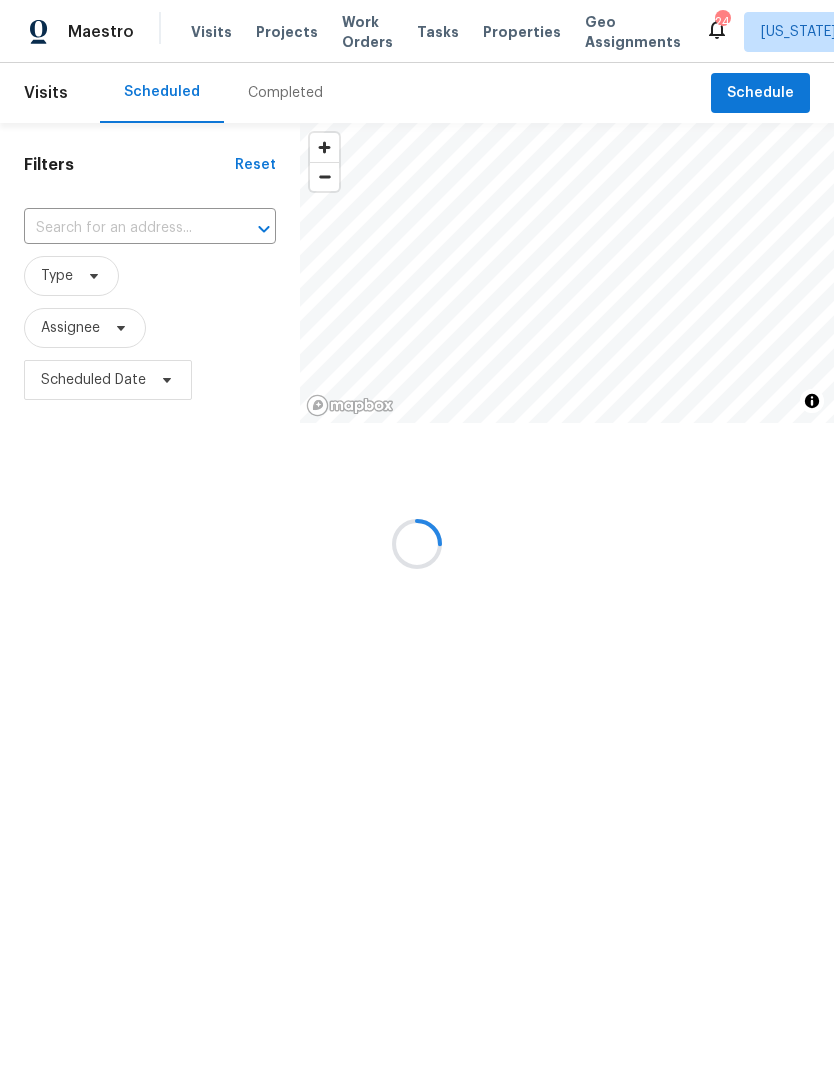 scroll, scrollTop: 0, scrollLeft: 0, axis: both 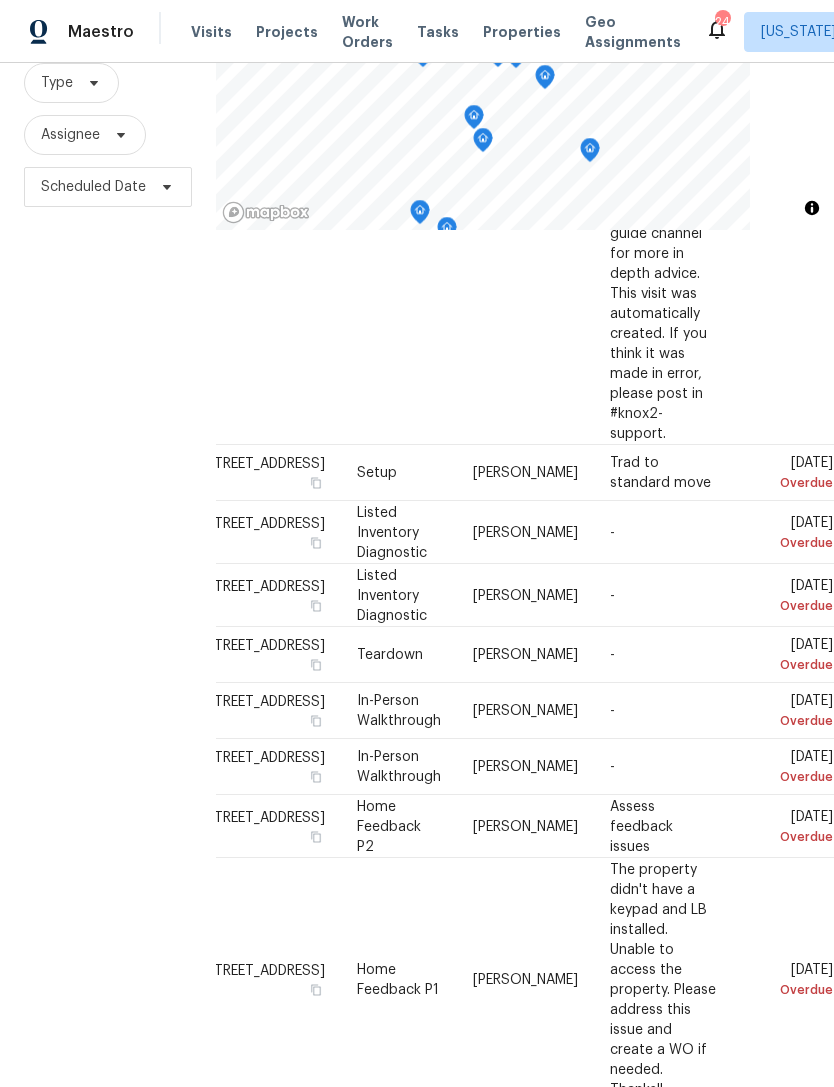 click 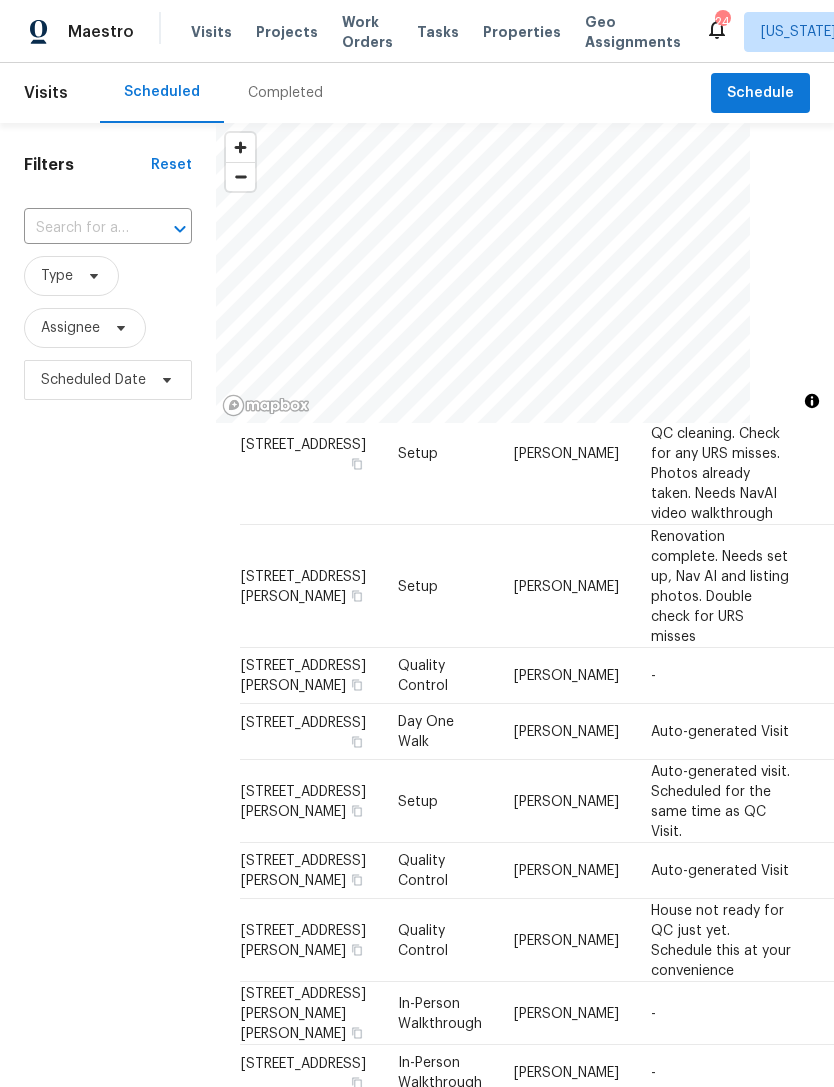 scroll, scrollTop: 1282, scrollLeft: 0, axis: vertical 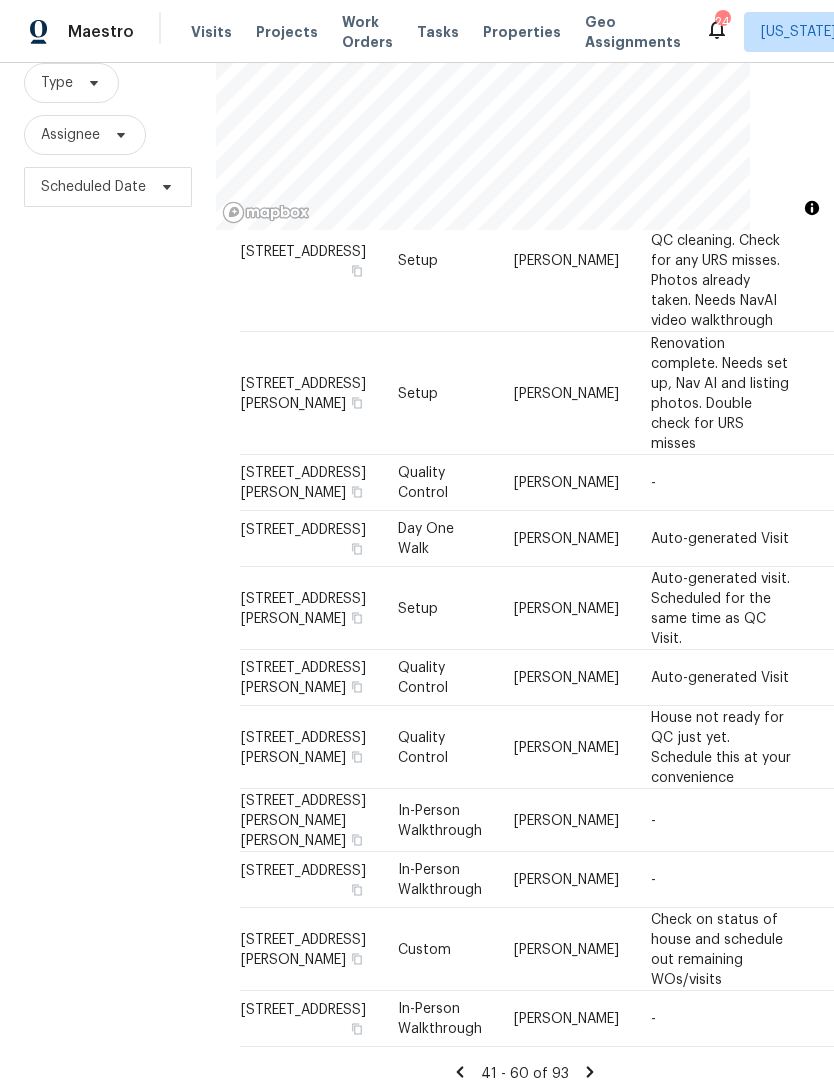 click 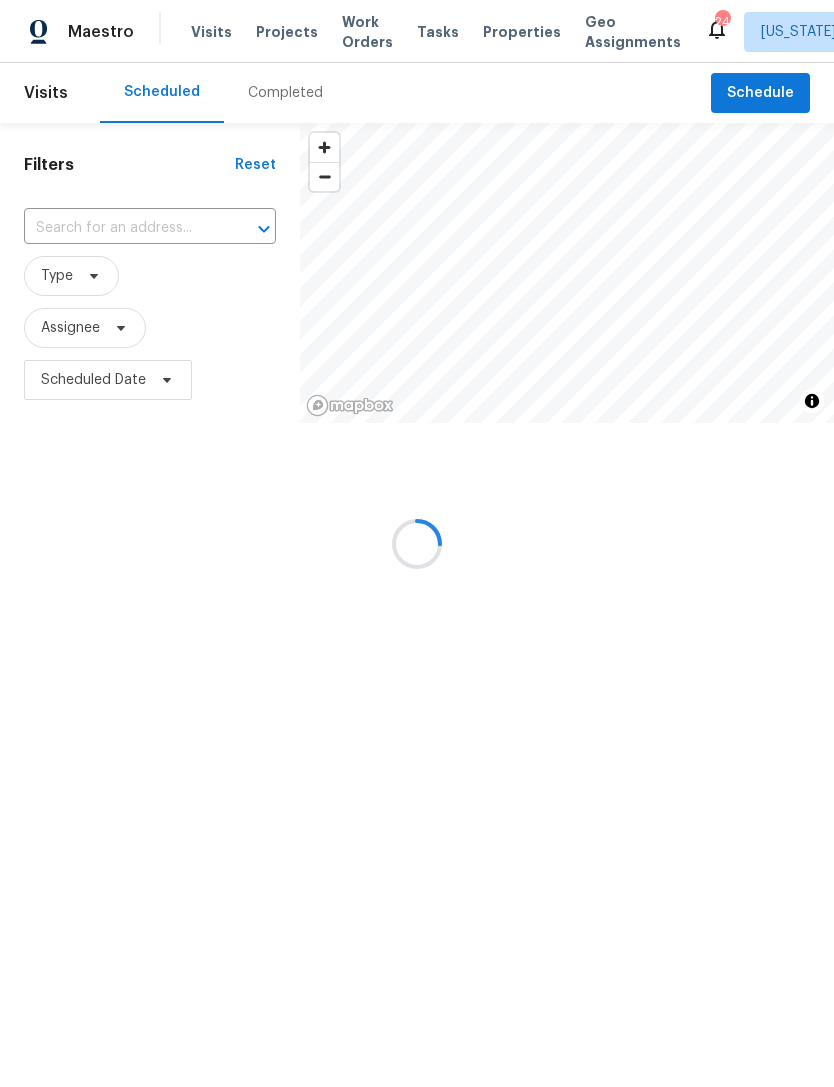 scroll, scrollTop: 884, scrollLeft: 0, axis: vertical 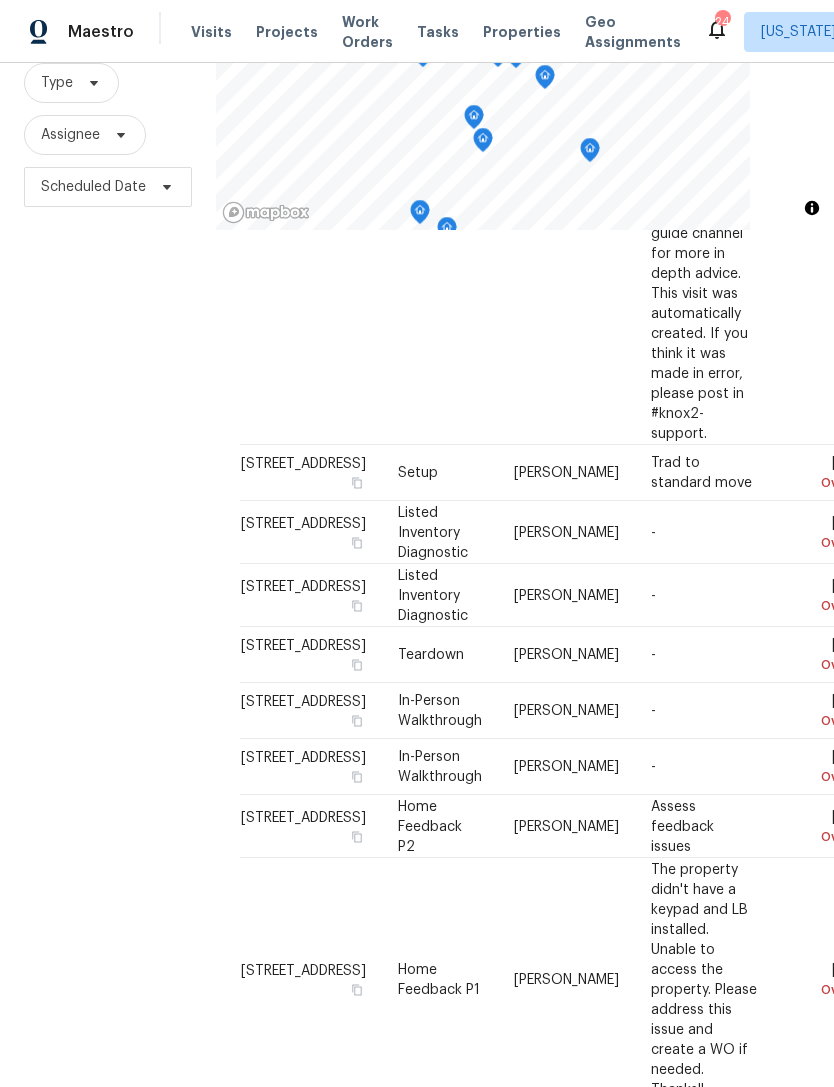 click on "21 - 40 of 93" at bounding box center [525, 1822] 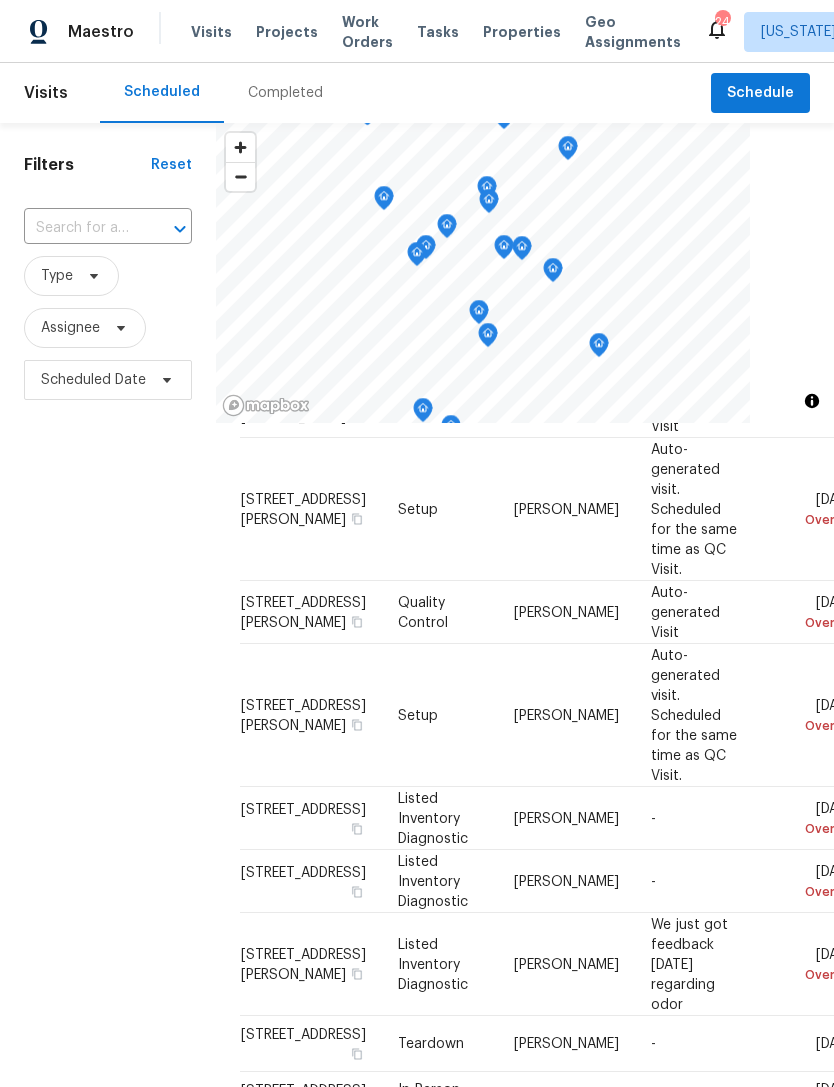 scroll, scrollTop: 1644, scrollLeft: 0, axis: vertical 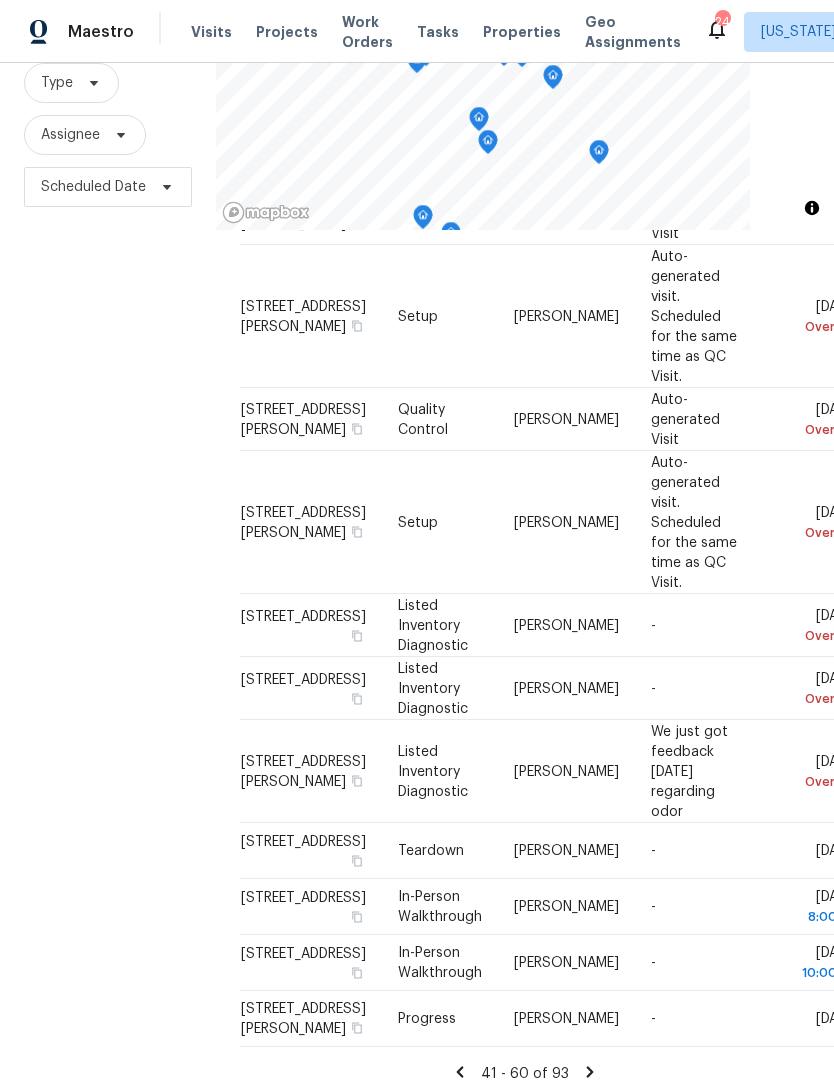 click 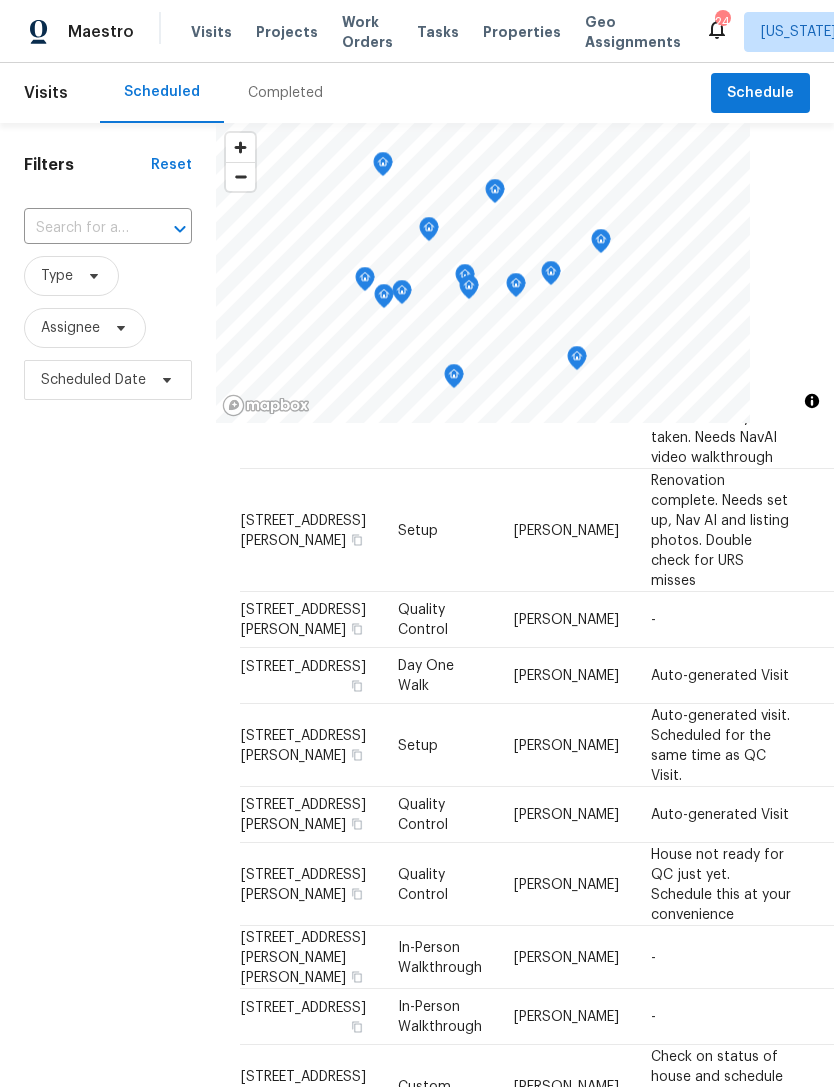 scroll, scrollTop: 961, scrollLeft: 0, axis: vertical 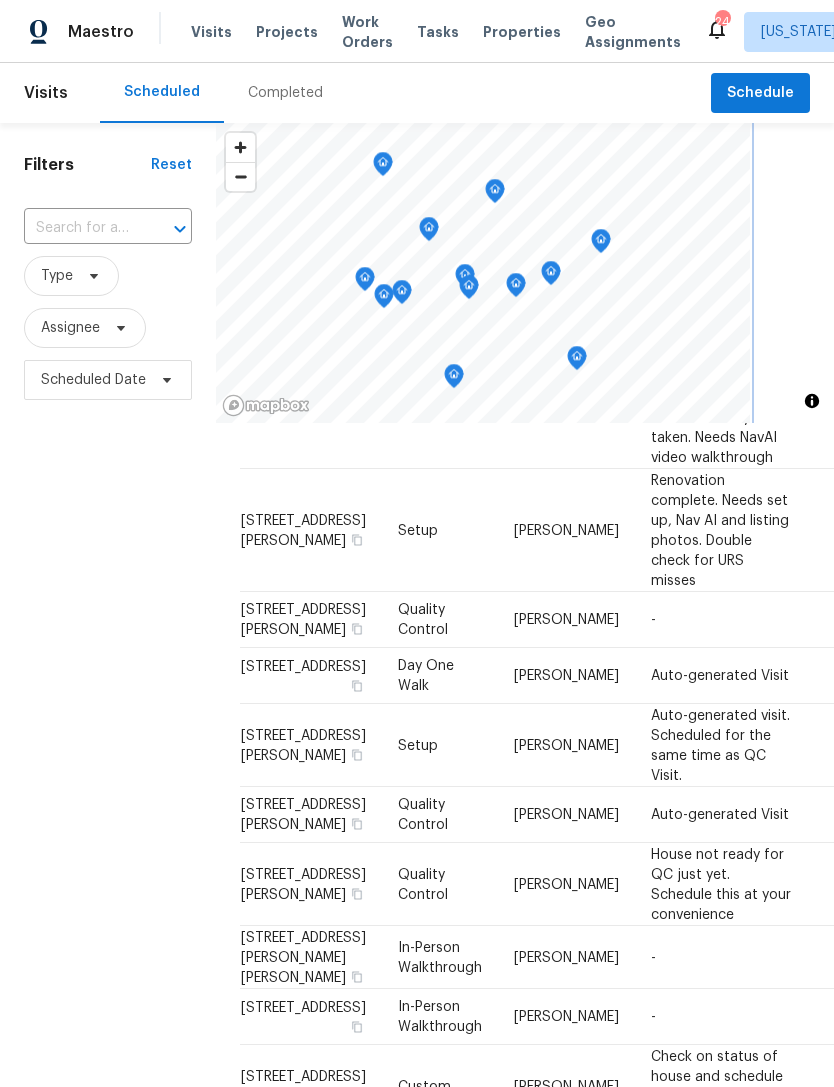 click 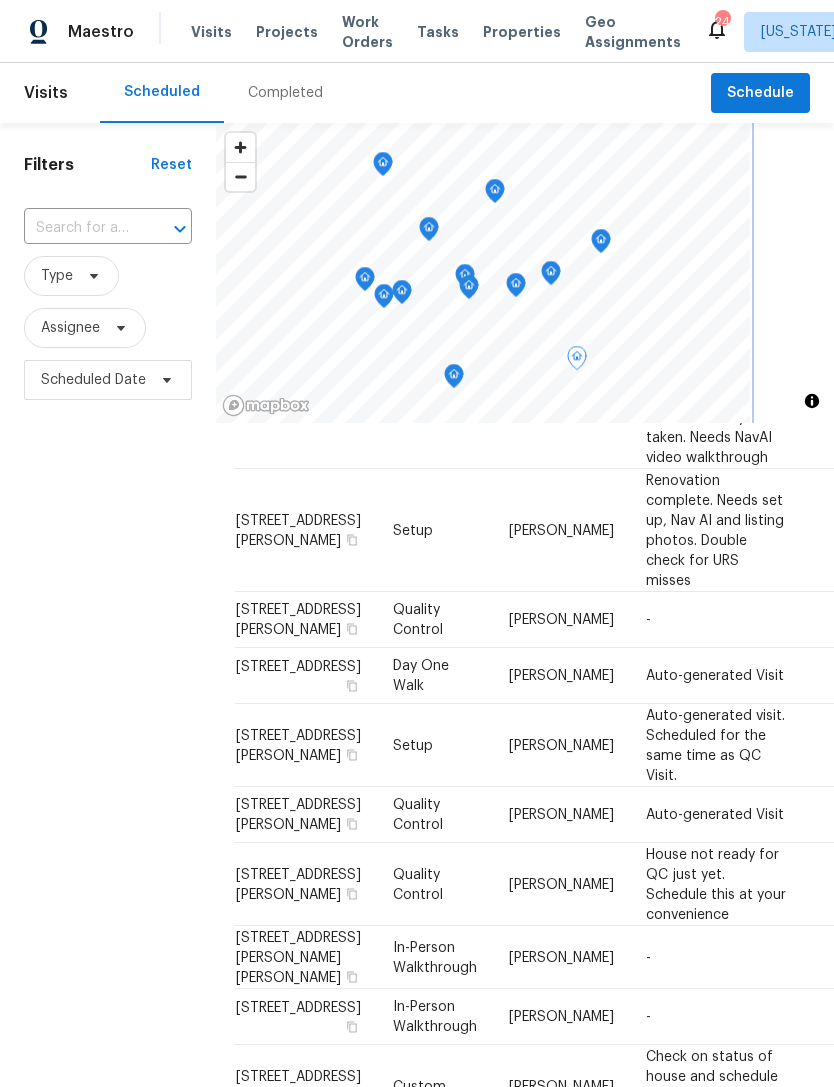 scroll, scrollTop: 1260, scrollLeft: 5, axis: both 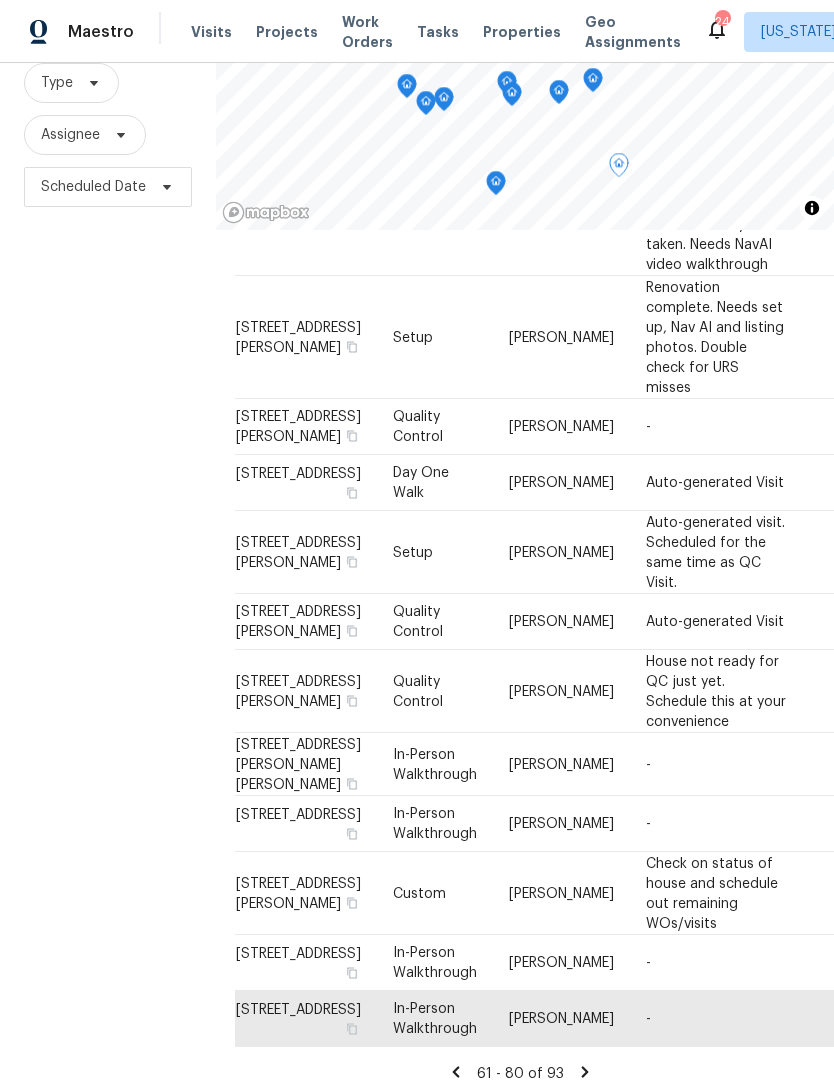click 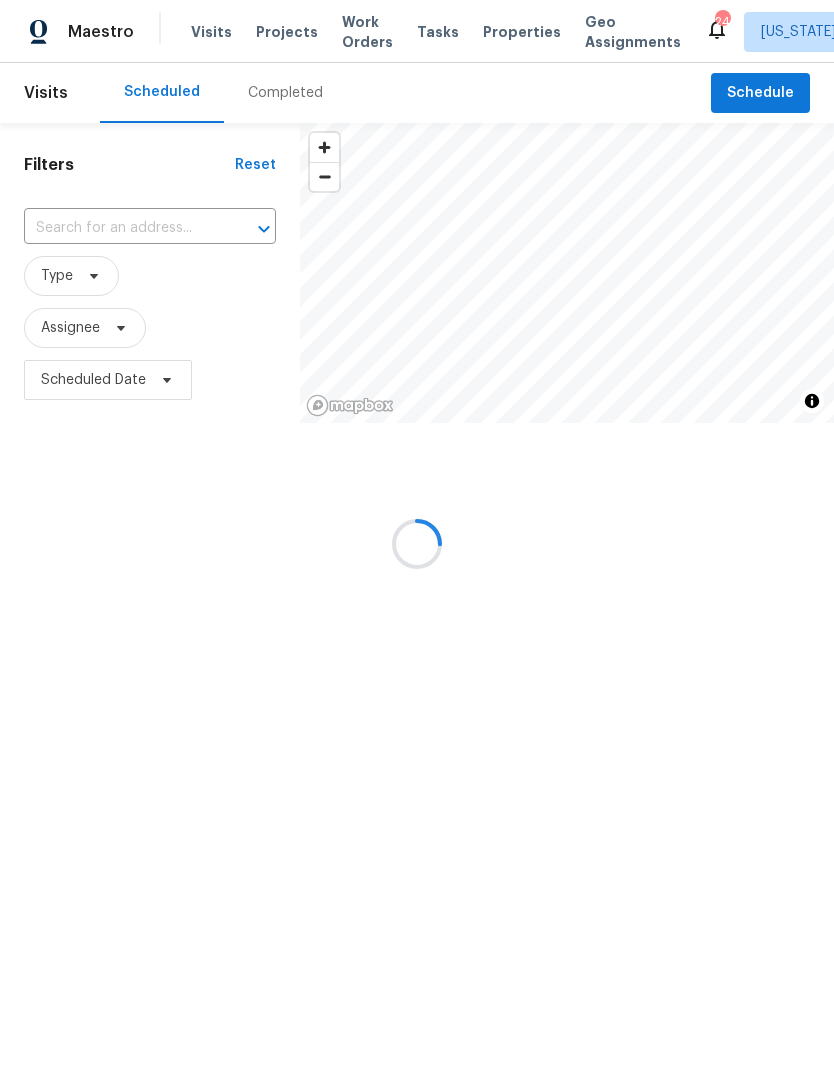 scroll, scrollTop: 0, scrollLeft: 0, axis: both 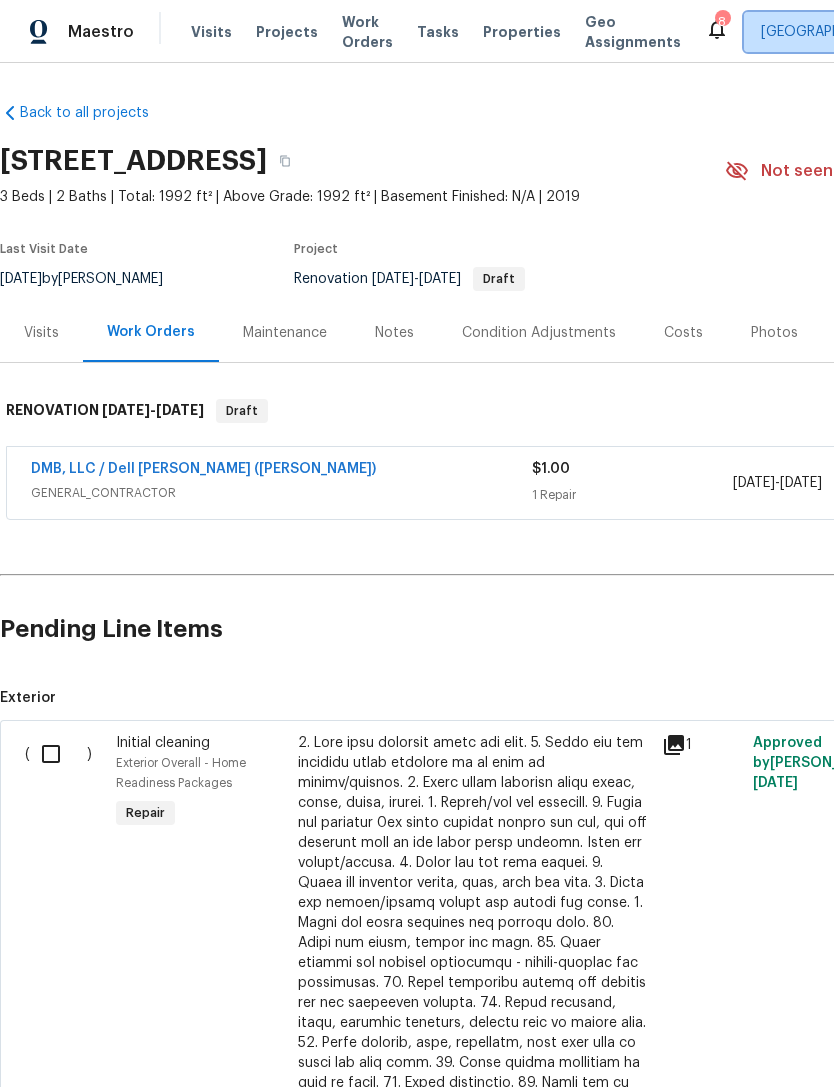 click on "[GEOGRAPHIC_DATA], [GEOGRAPHIC_DATA]" at bounding box center (903, 32) 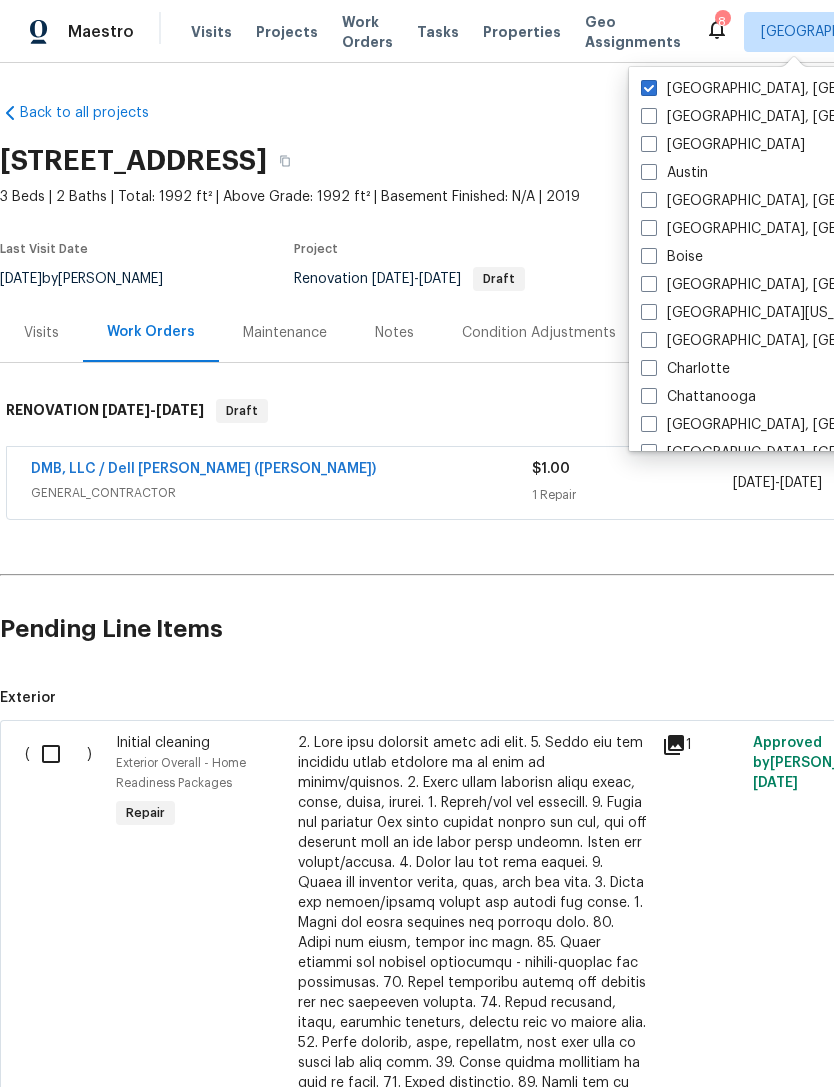 click on "[GEOGRAPHIC_DATA], [GEOGRAPHIC_DATA]" at bounding box center [796, 341] 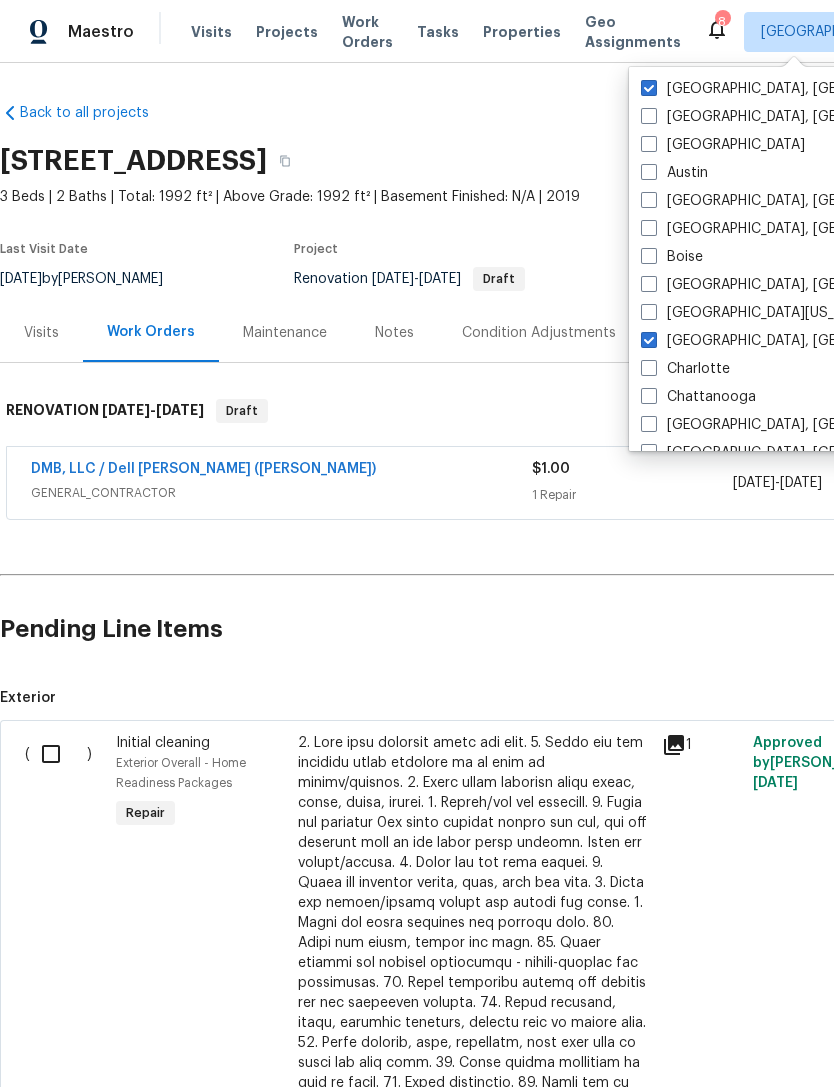 checkbox on "true" 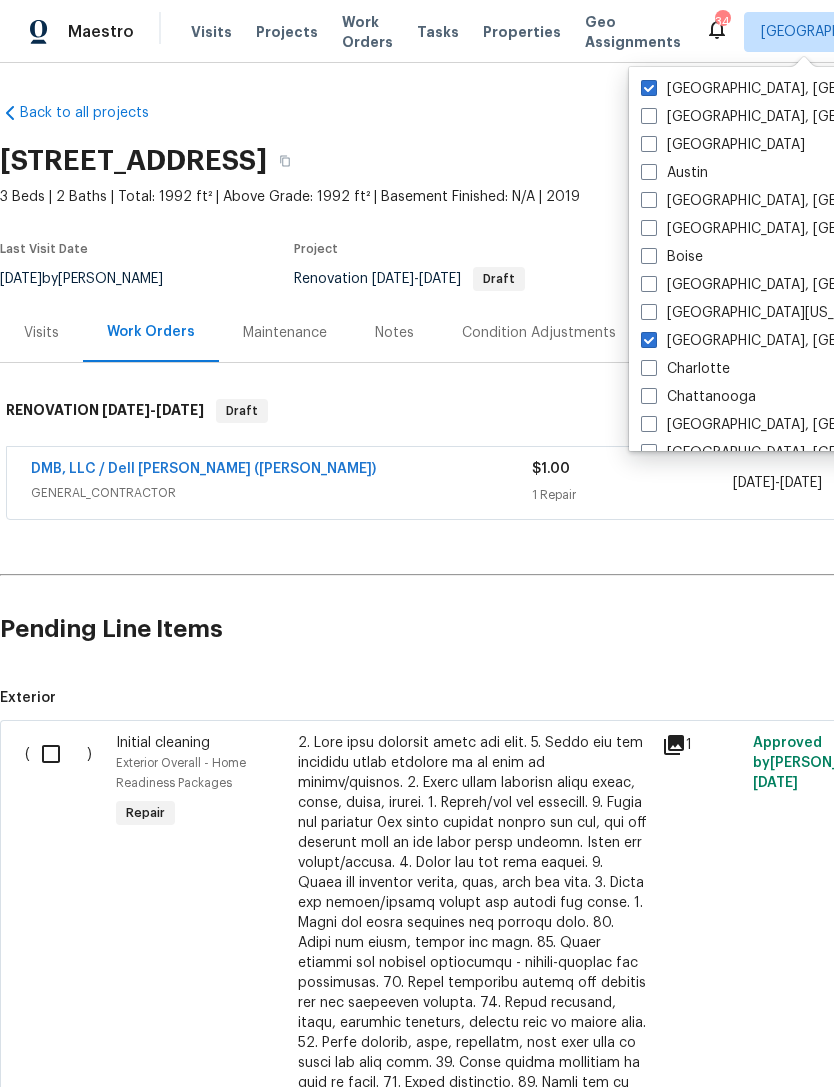 click on "[GEOGRAPHIC_DATA], [GEOGRAPHIC_DATA]" at bounding box center [796, 89] 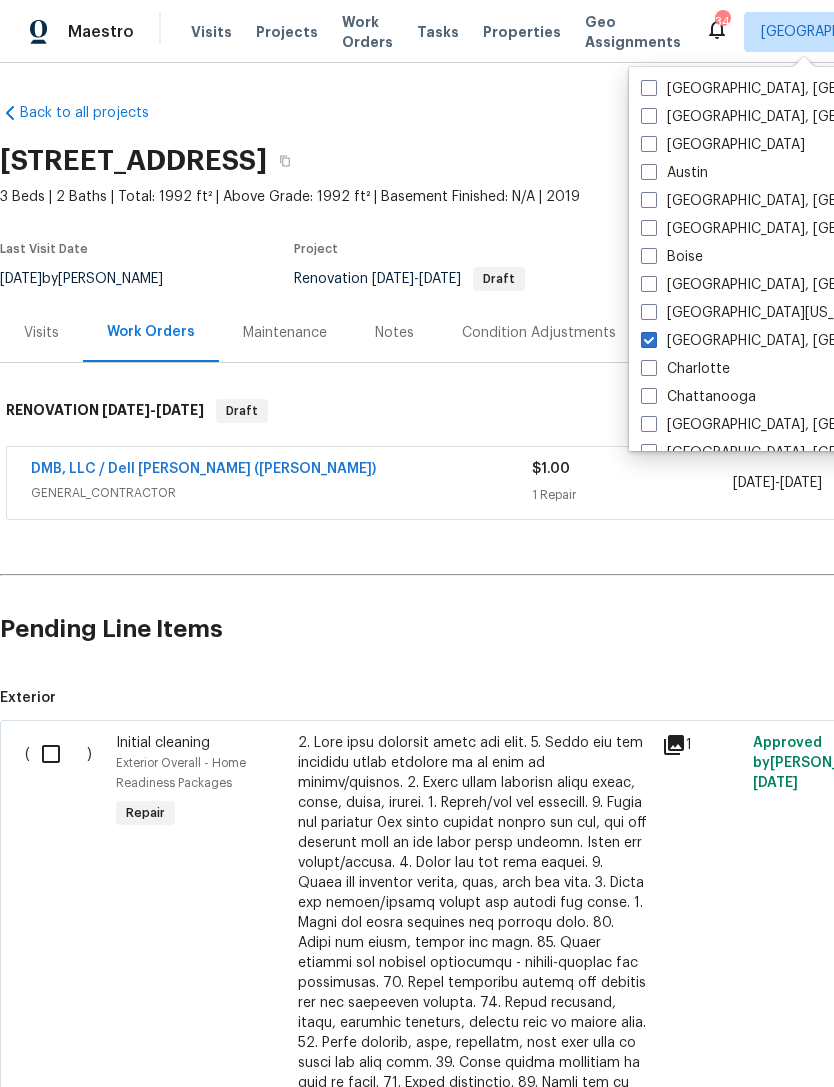 checkbox on "false" 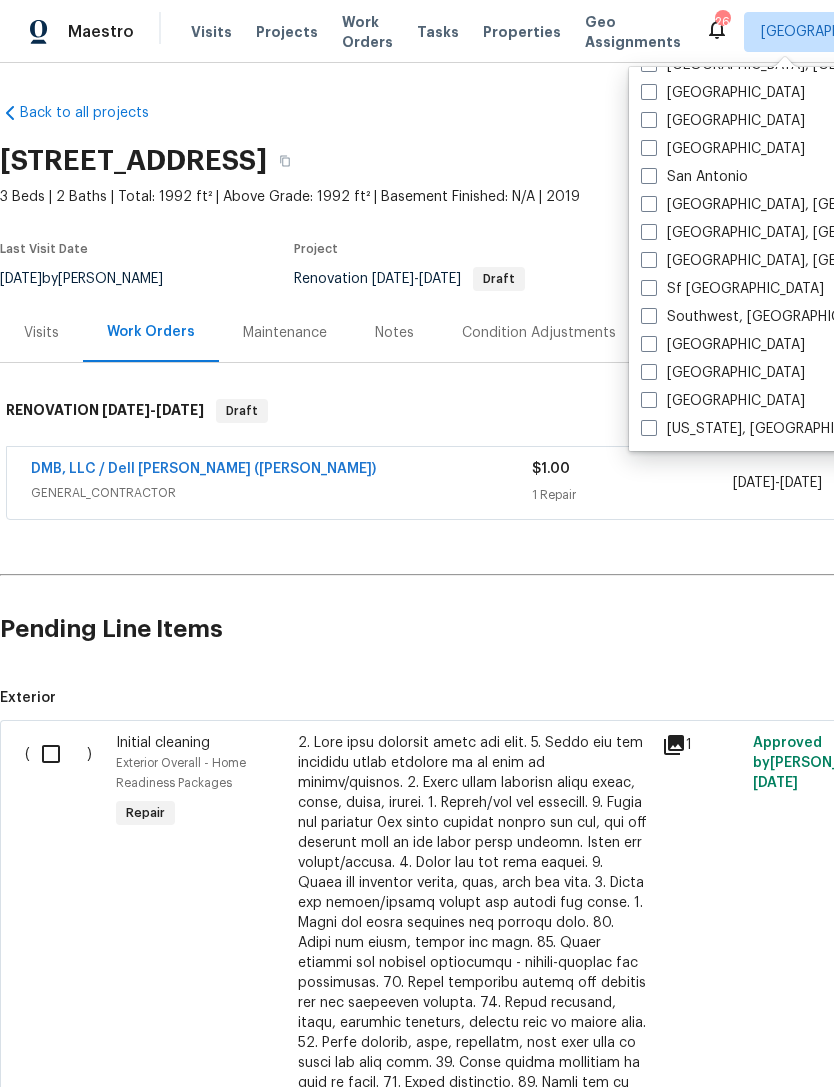 scroll, scrollTop: 1340, scrollLeft: 0, axis: vertical 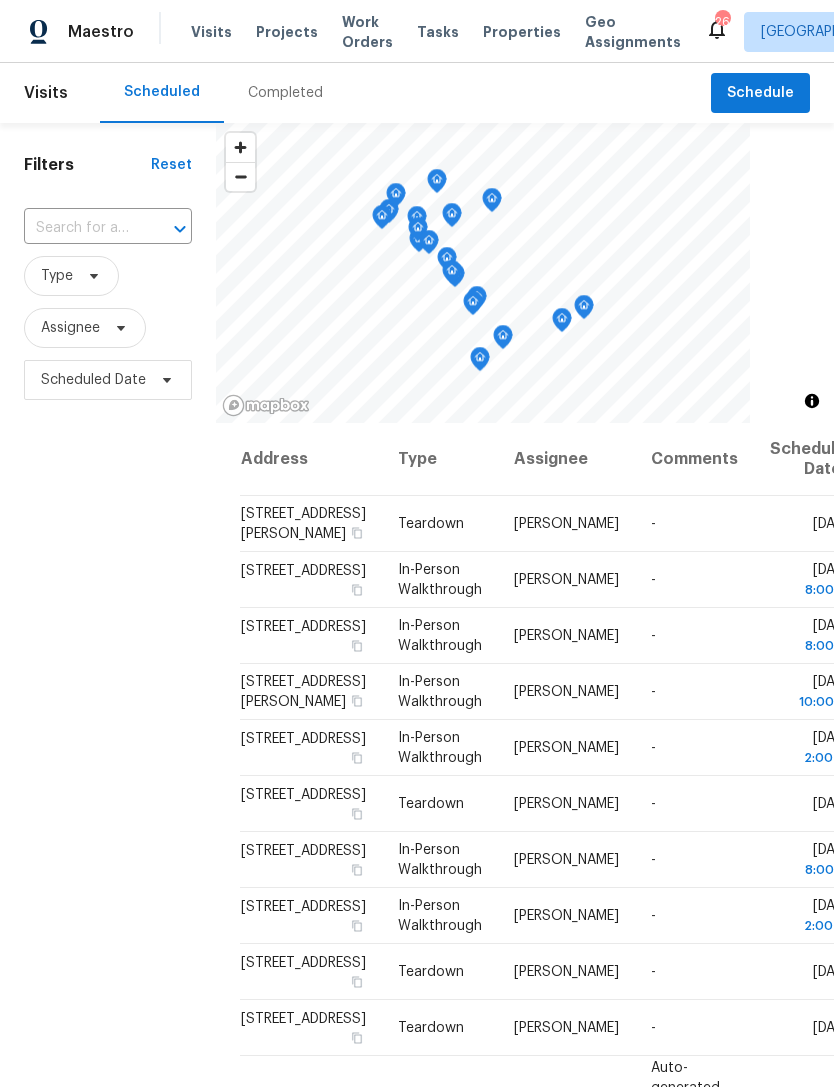 click on "Properties" at bounding box center [522, 32] 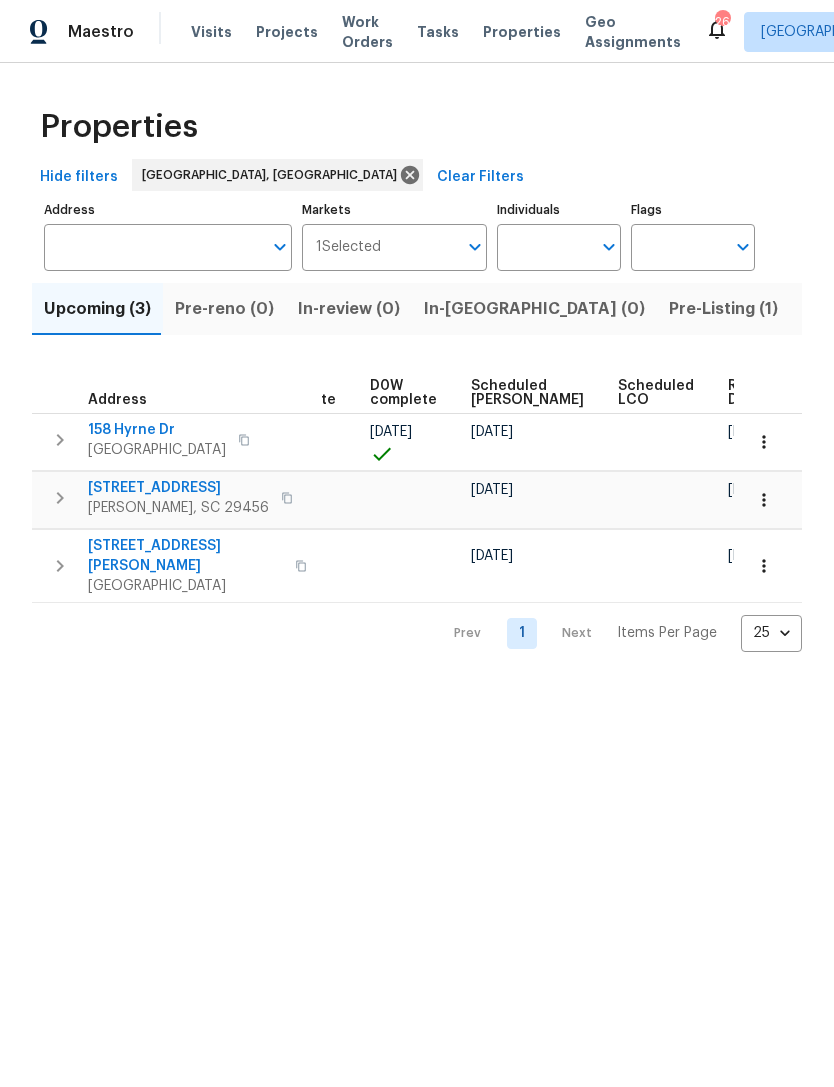 scroll, scrollTop: 0, scrollLeft: 503, axis: horizontal 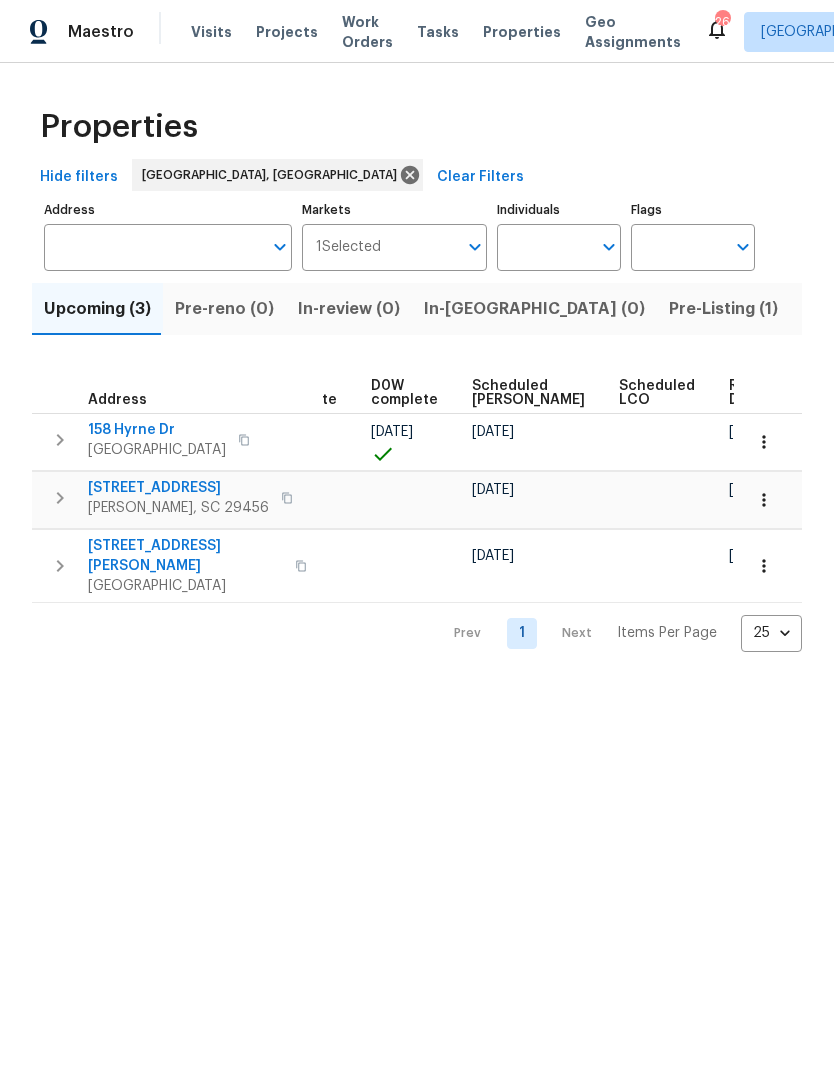 click at bounding box center [764, 442] 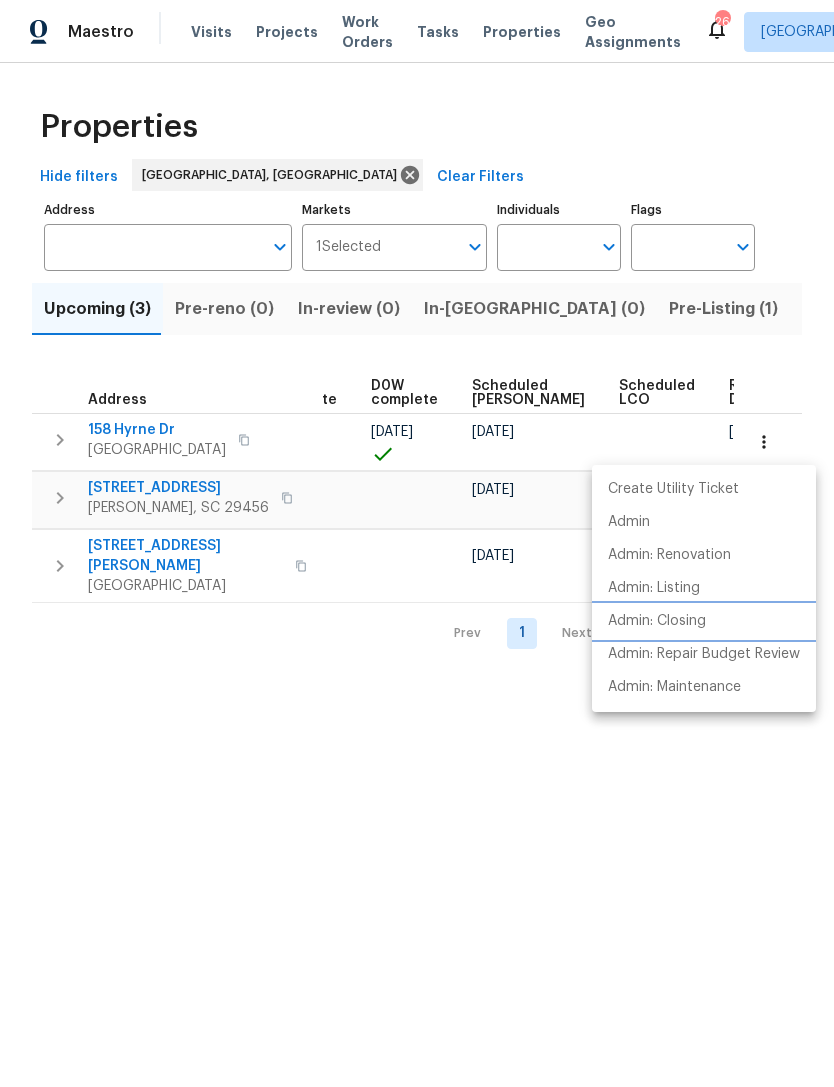 click on "Admin: Closing" at bounding box center (657, 621) 